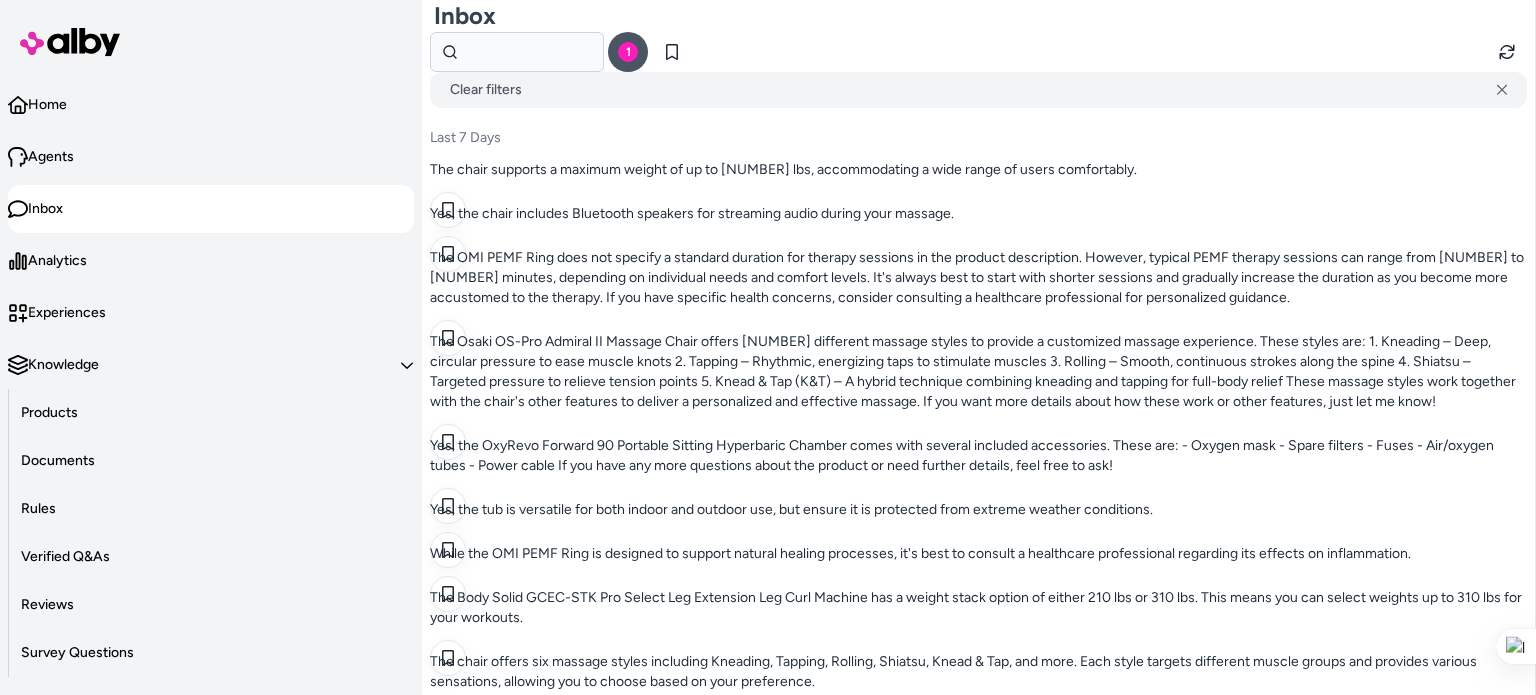 scroll, scrollTop: 0, scrollLeft: 0, axis: both 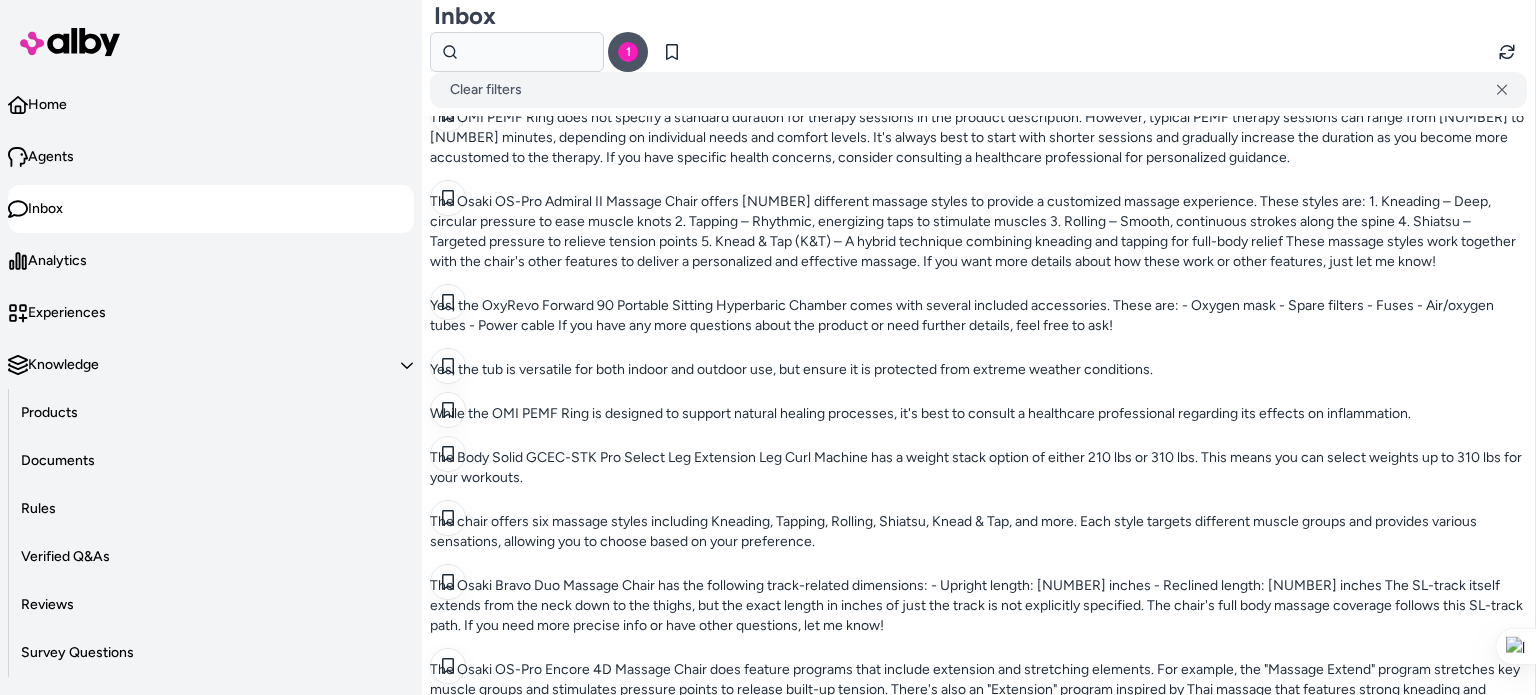 drag, startPoint x: 626, startPoint y: 32, endPoint x: 1011, endPoint y: 32, distance: 385 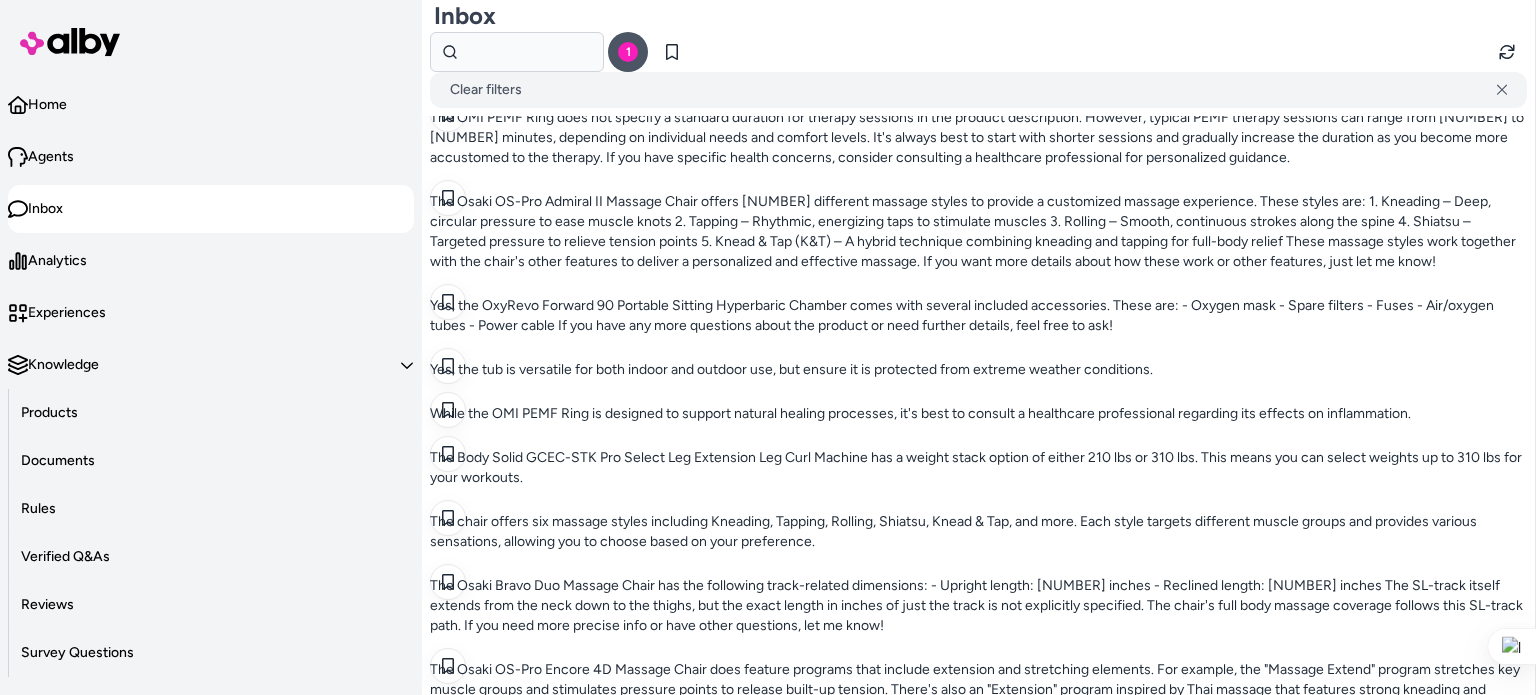 copy on "Body Solid GPRTBR Landmine T-bar Row Attachment" 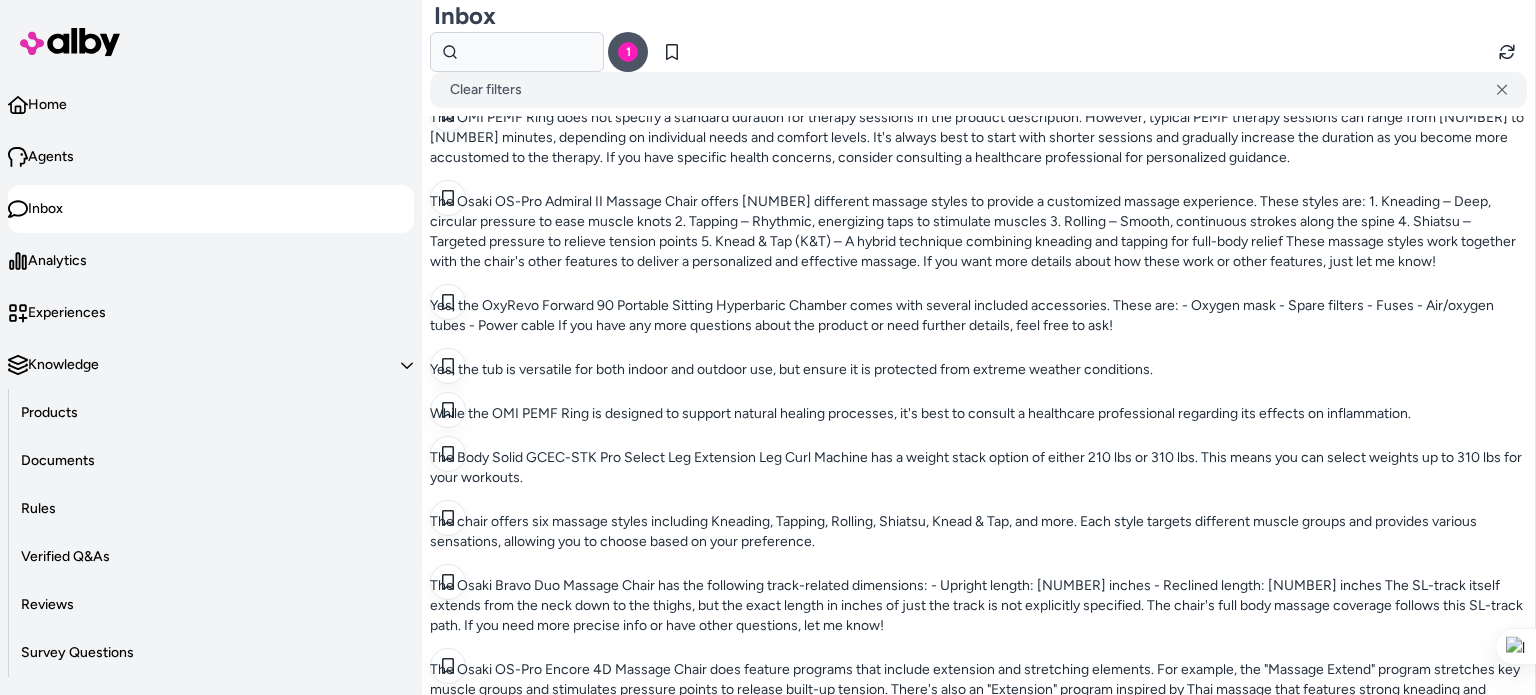 click on "For the Powerline by Body-Solid P2X Home Gym, the main upgrade option available is increasing the weight stack by an additional 50 lbs. This upgrade allows you to have more intense resistance for your workouts beyond the standard 160 lb weight stack. If you are interested in this upgrade or have any other questions, I can help you with more details!" at bounding box center [978, 2230] 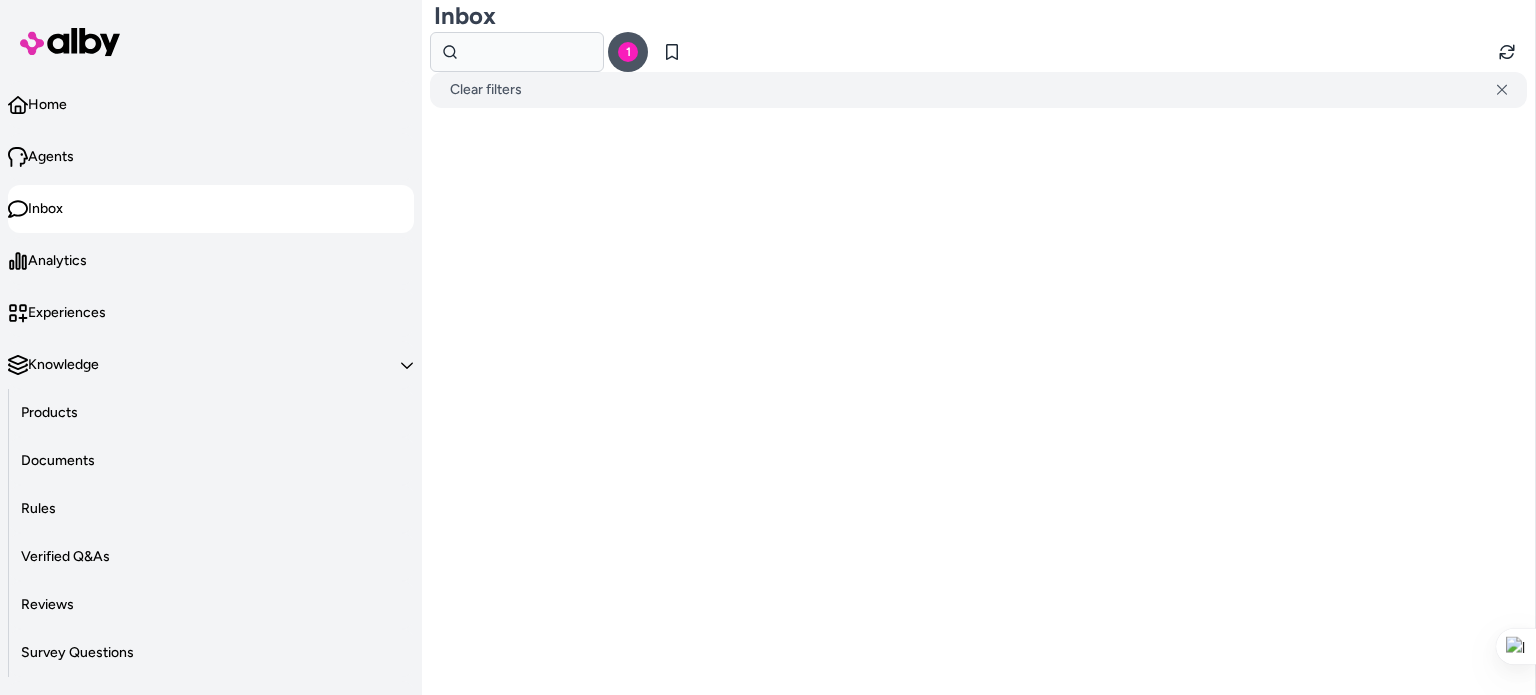 scroll, scrollTop: 0, scrollLeft: 0, axis: both 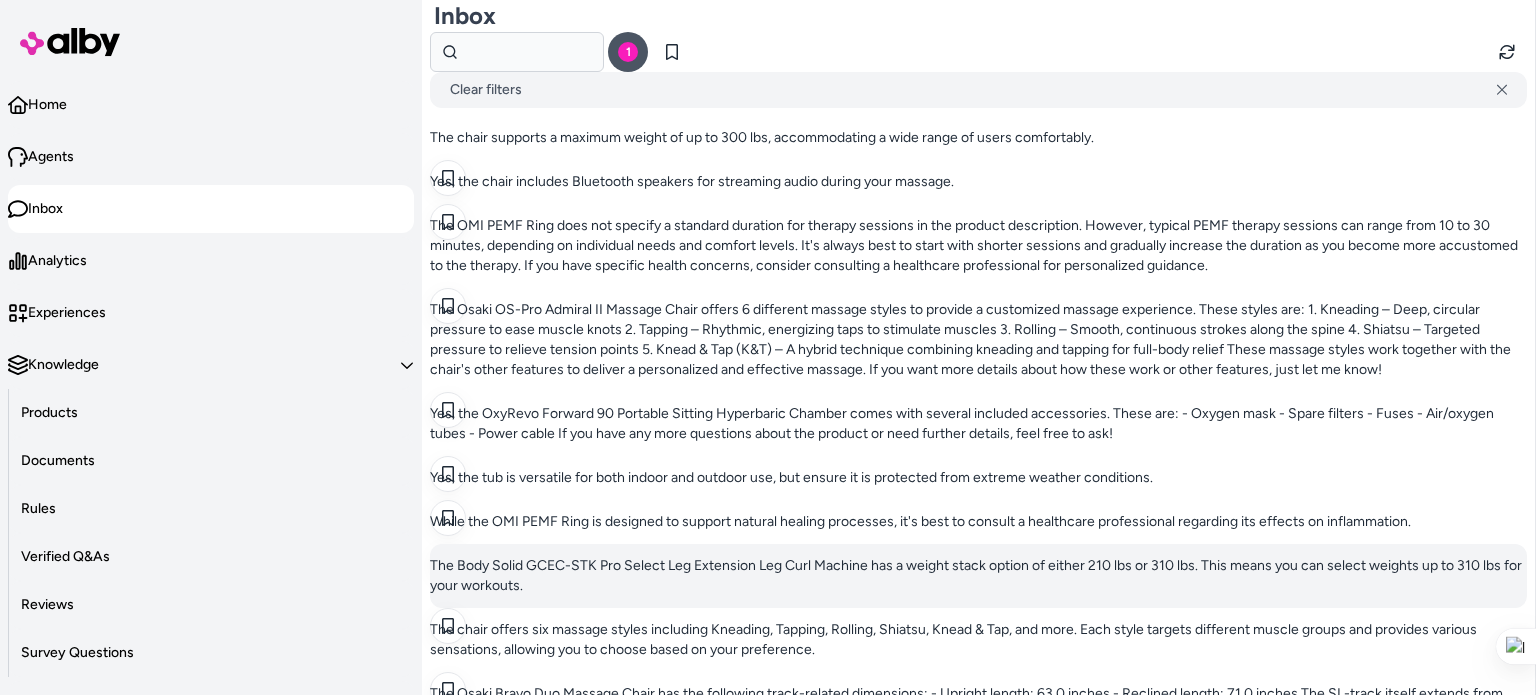 click on "The Body Solid GCEC-STK Pro Select Leg Extension Leg Curl Machine has a weight stack option of either 210 lbs or 310 lbs. This means you can select weights up to 310 lbs for your workouts." at bounding box center [978, 576] 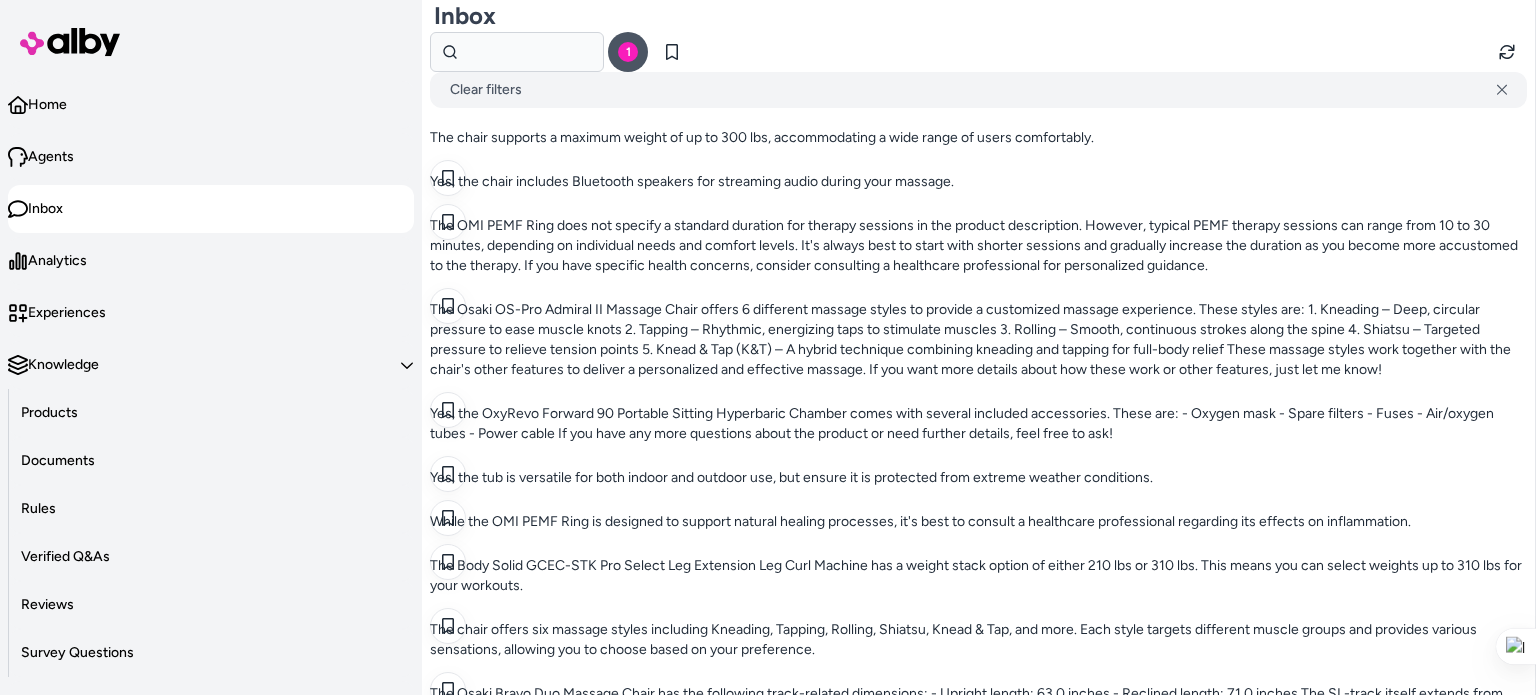 scroll, scrollTop: 828, scrollLeft: 0, axis: vertical 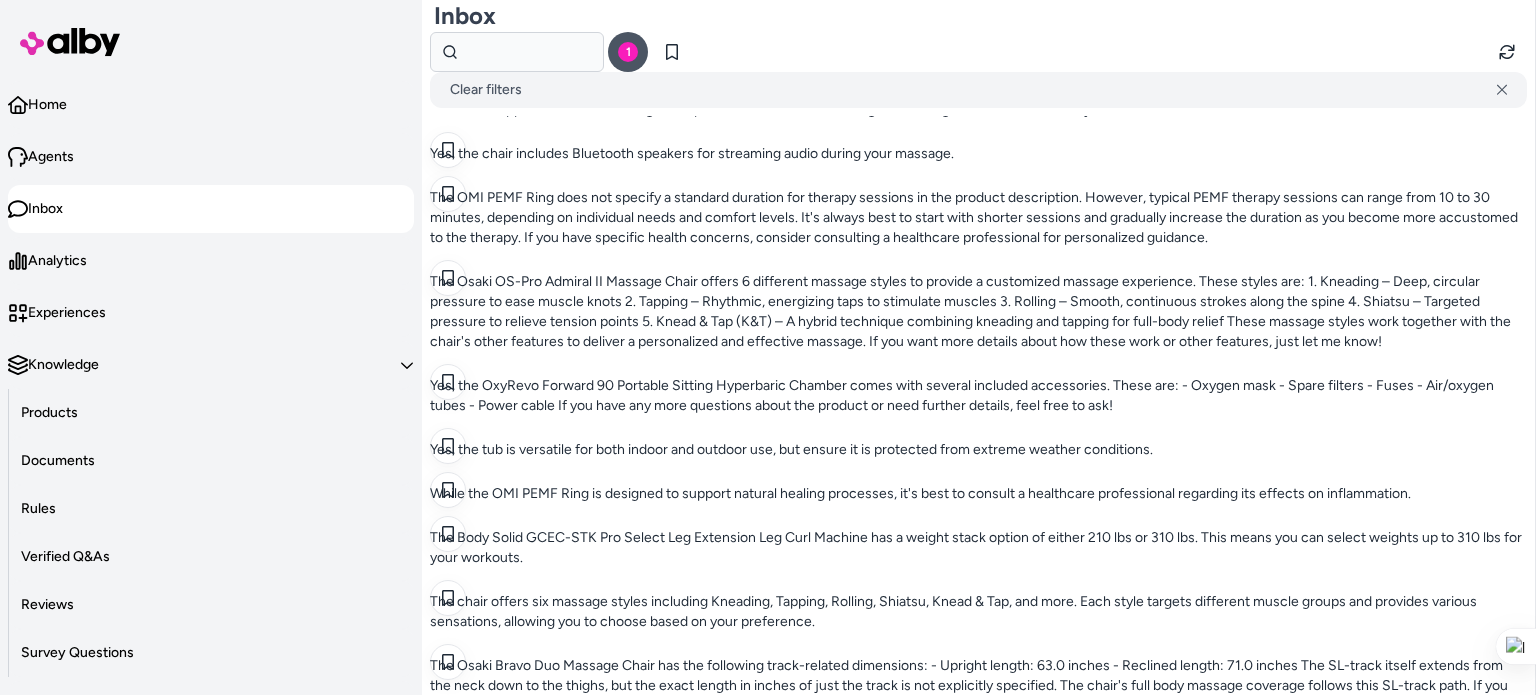 click on "The dimensions of the OxyRevo Quest30 Hard Shell Hyperbaric Chamber are 89 inches in length and 30 inches in diameter. instructions" at bounding box center [978, 1780] 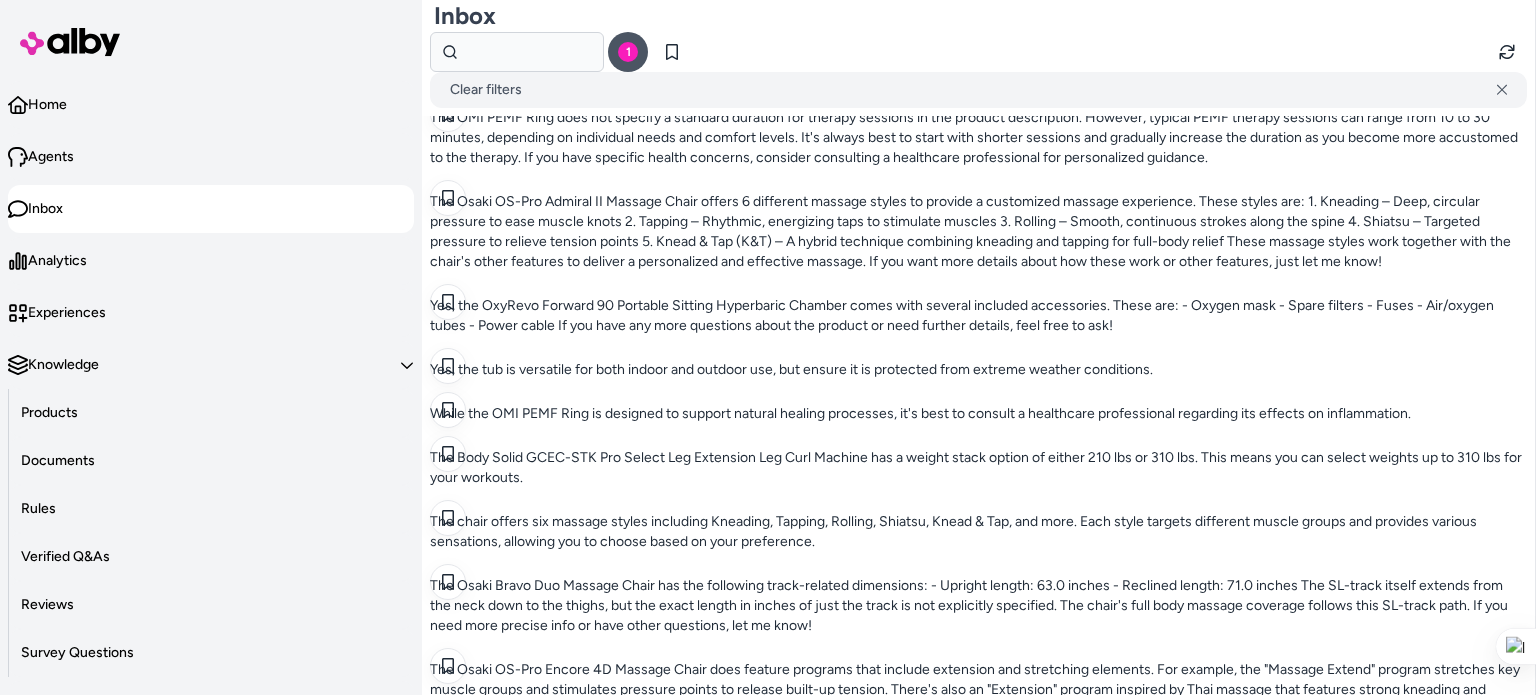 scroll, scrollTop: 2304, scrollLeft: 0, axis: vertical 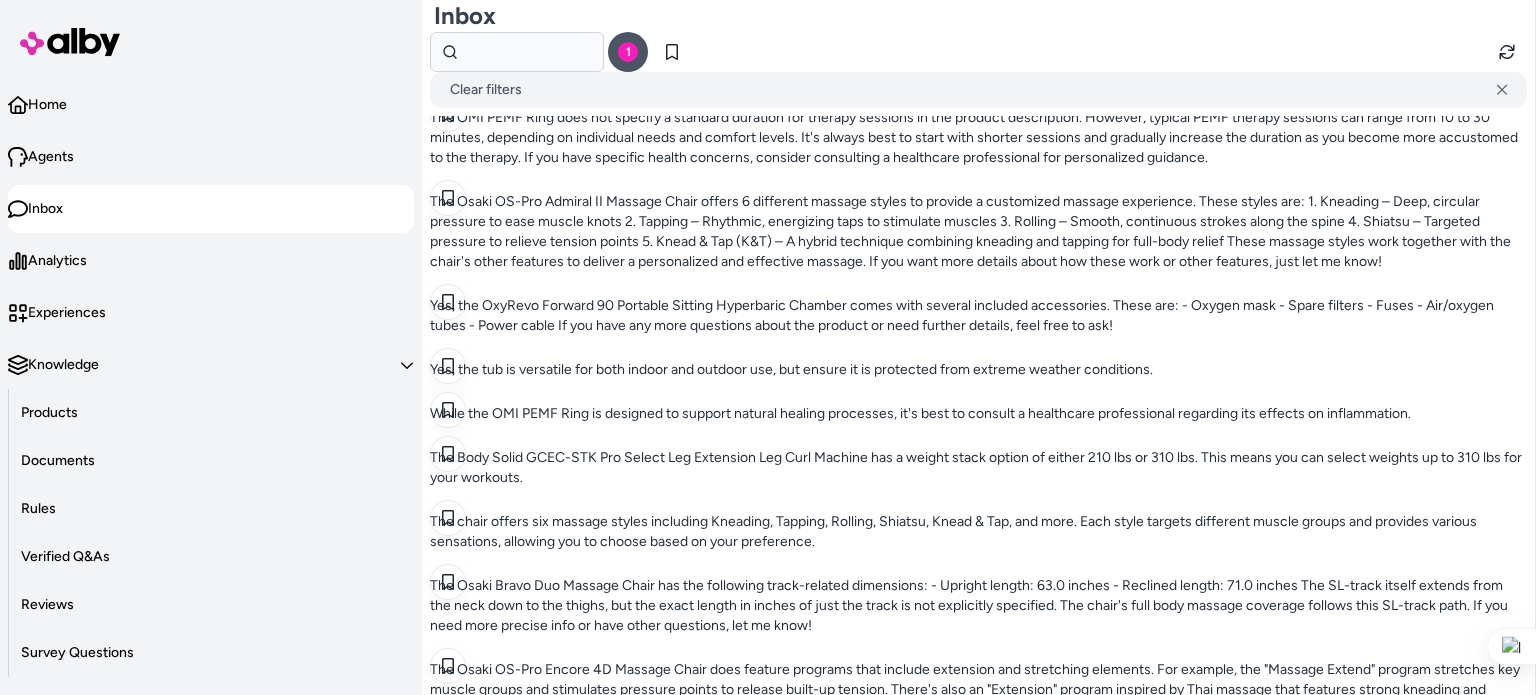 copy on "Powerline by Body-Solid P2X Multi-Functional Home Gym" 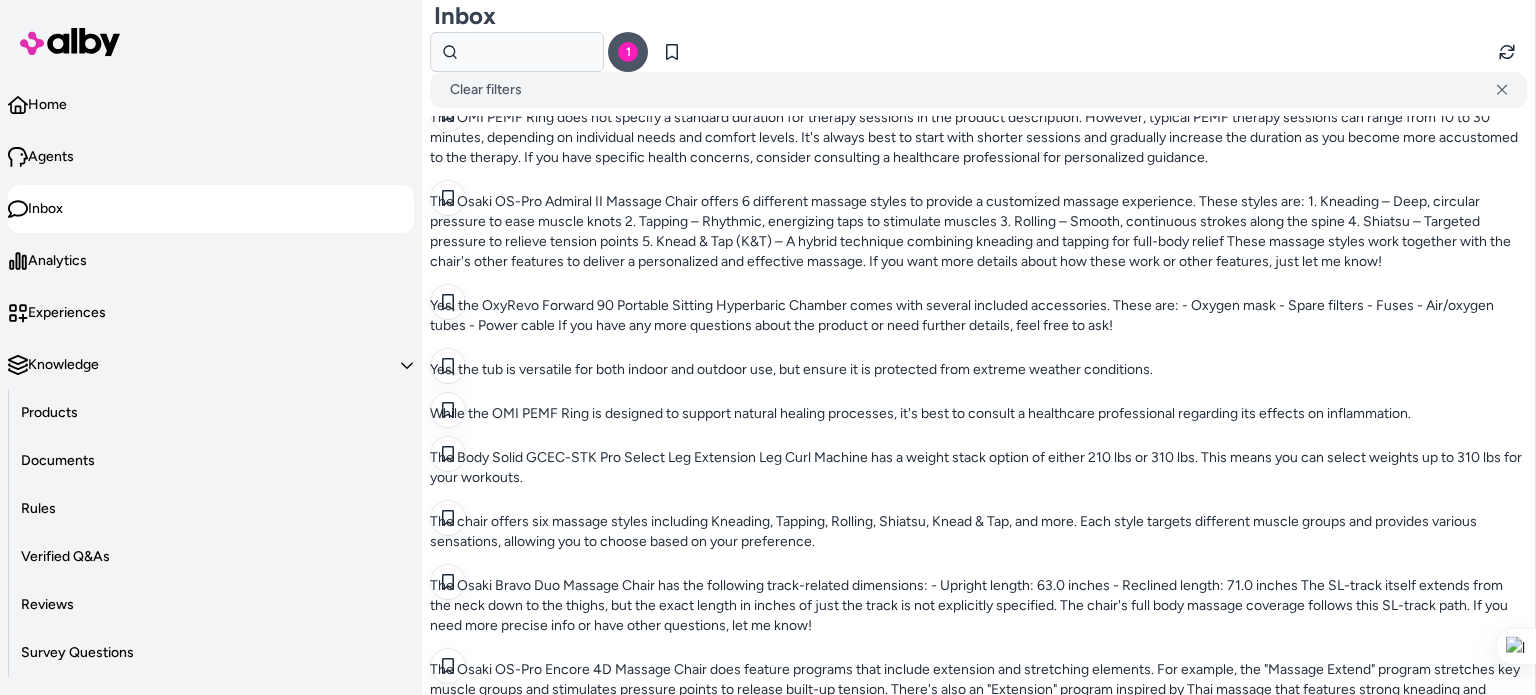 scroll, scrollTop: 1404, scrollLeft: 0, axis: vertical 